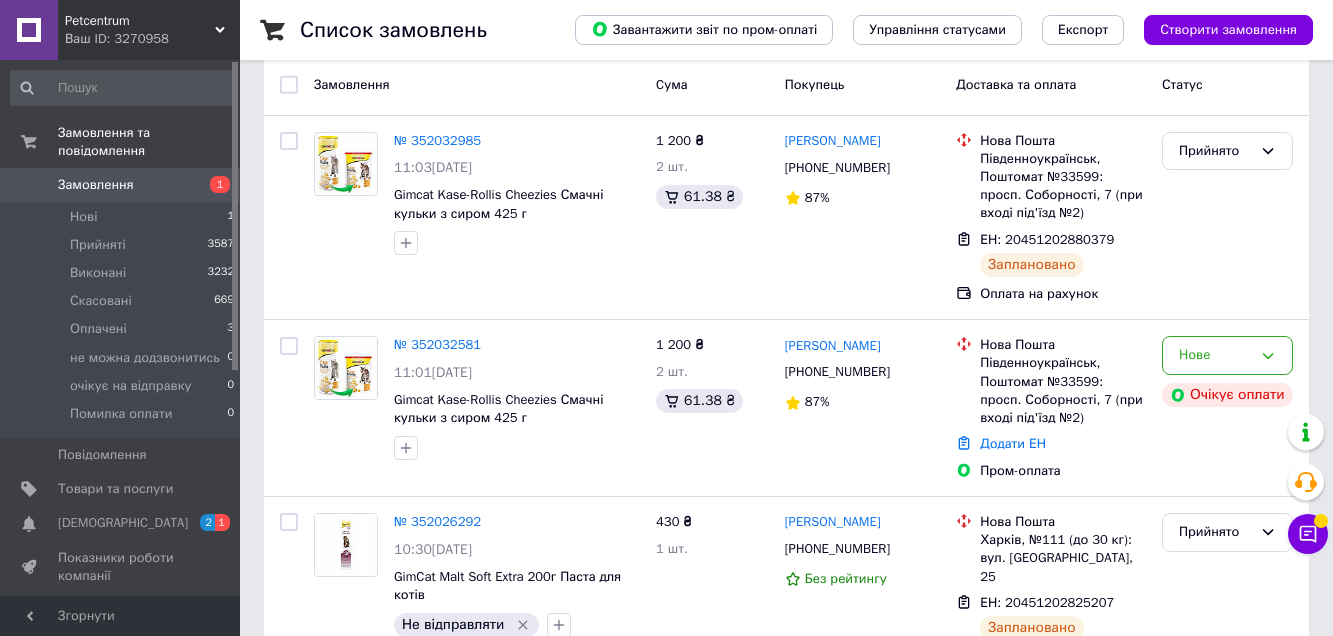 scroll, scrollTop: 100, scrollLeft: 0, axis: vertical 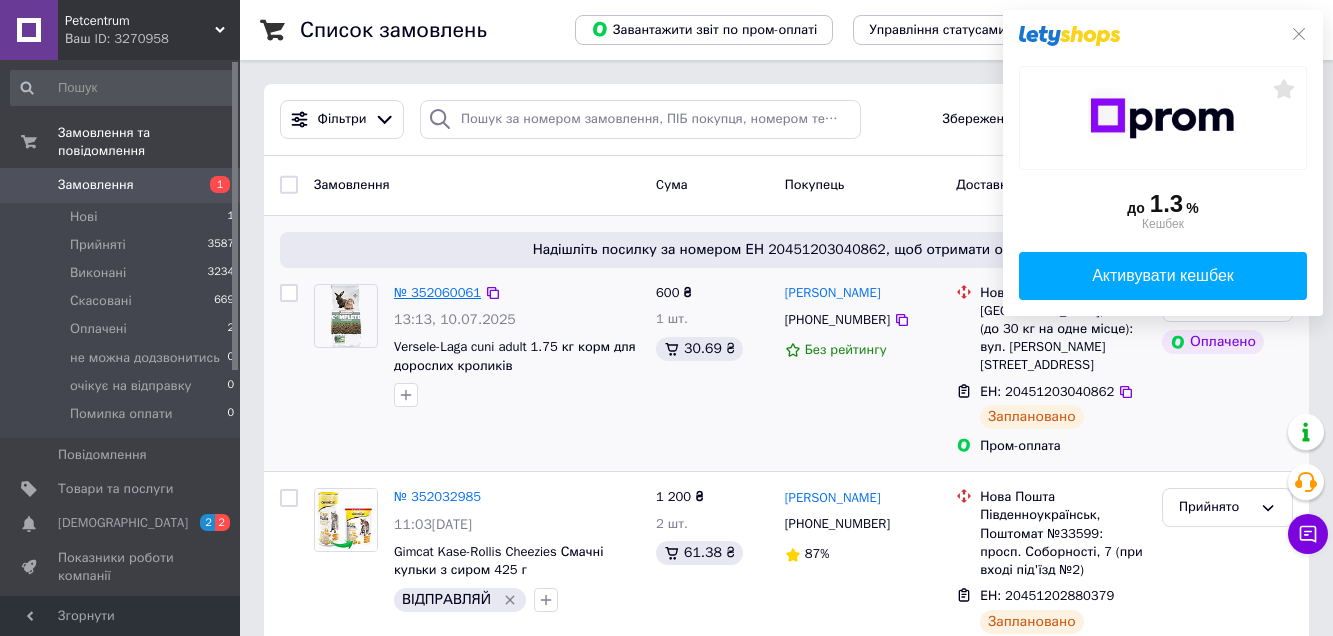 click on "№ 352060061" at bounding box center (437, 292) 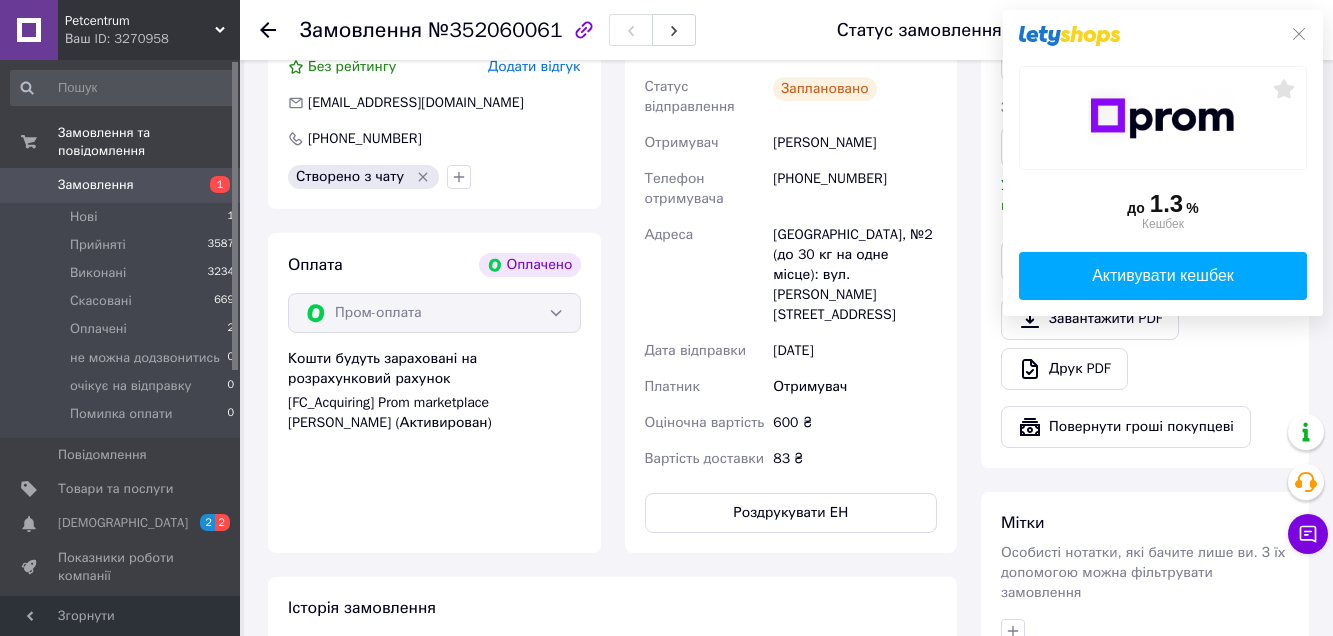 scroll, scrollTop: 600, scrollLeft: 0, axis: vertical 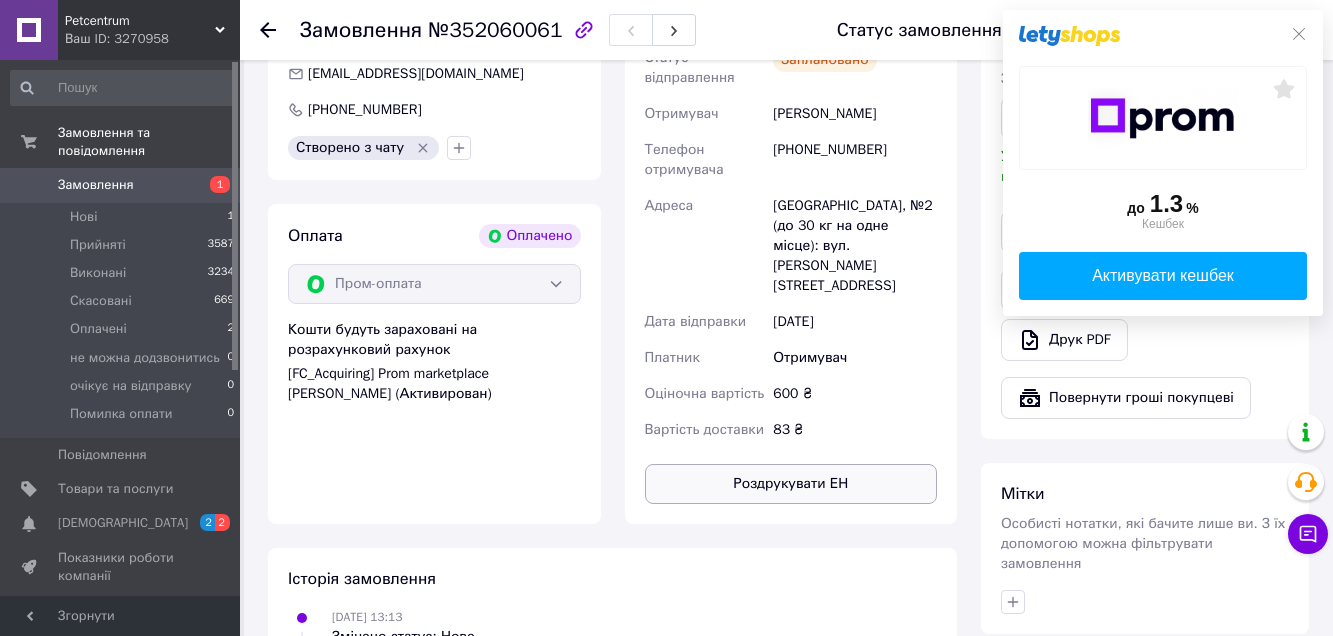 click on "Роздрукувати ЕН" at bounding box center (791, 484) 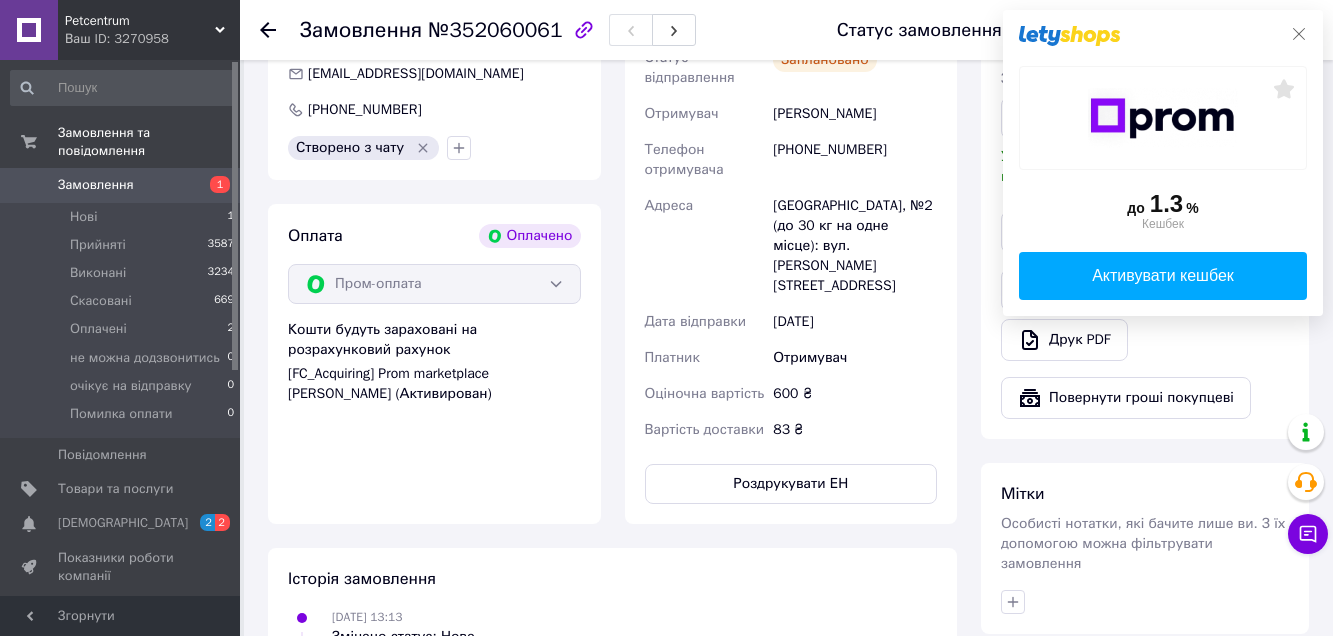 click 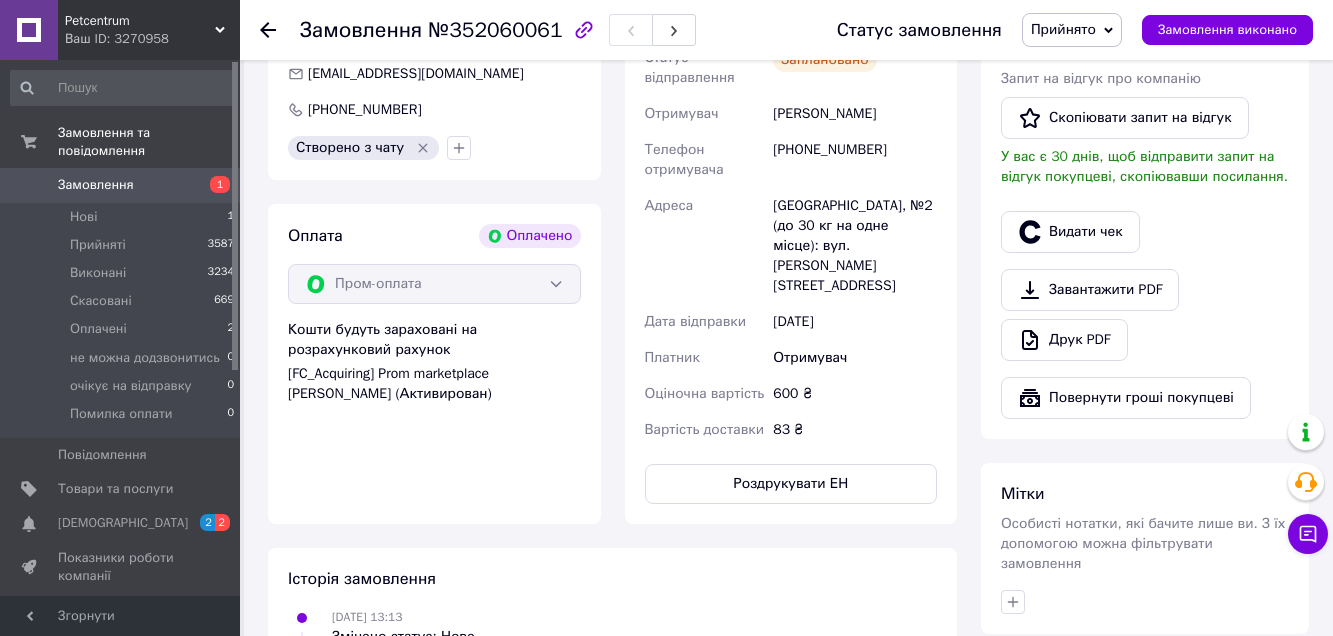 click 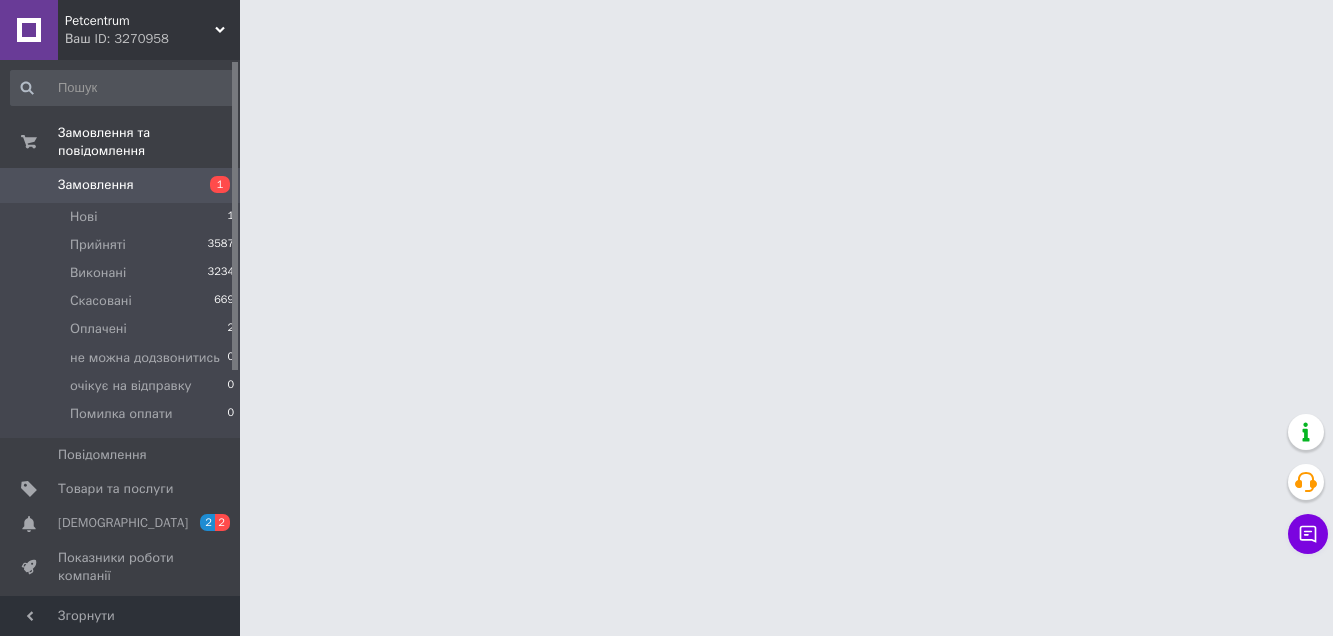 scroll, scrollTop: 0, scrollLeft: 0, axis: both 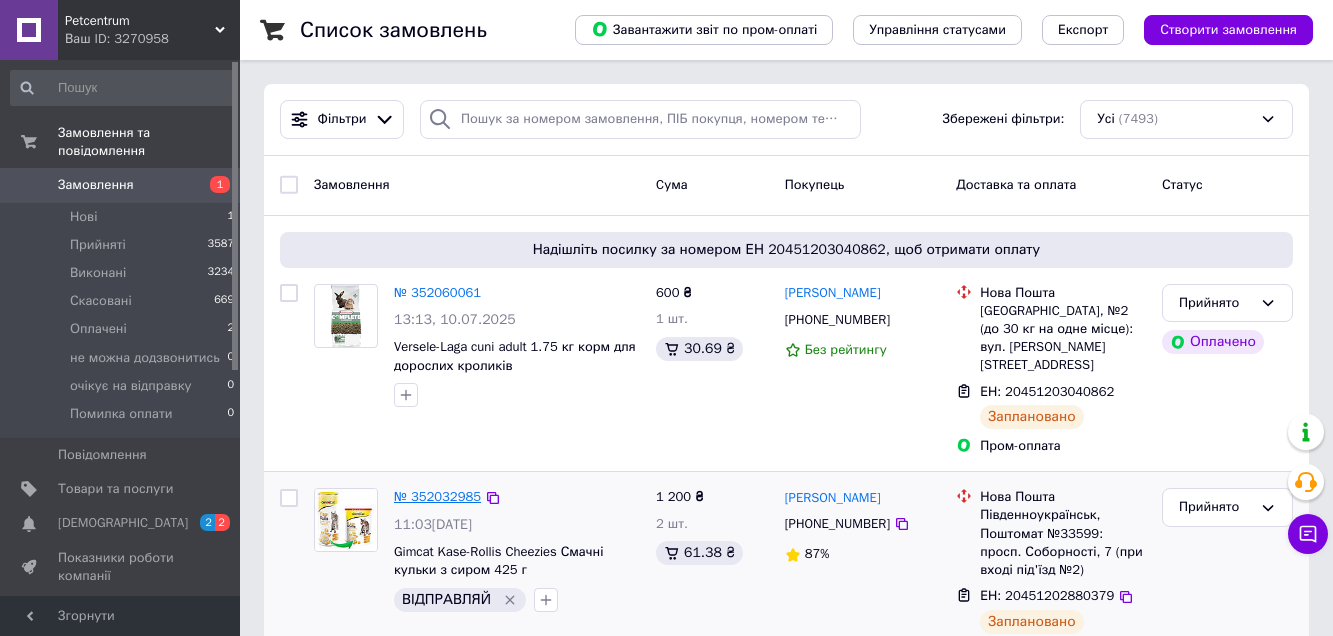 click on "№ 352032985" at bounding box center [437, 496] 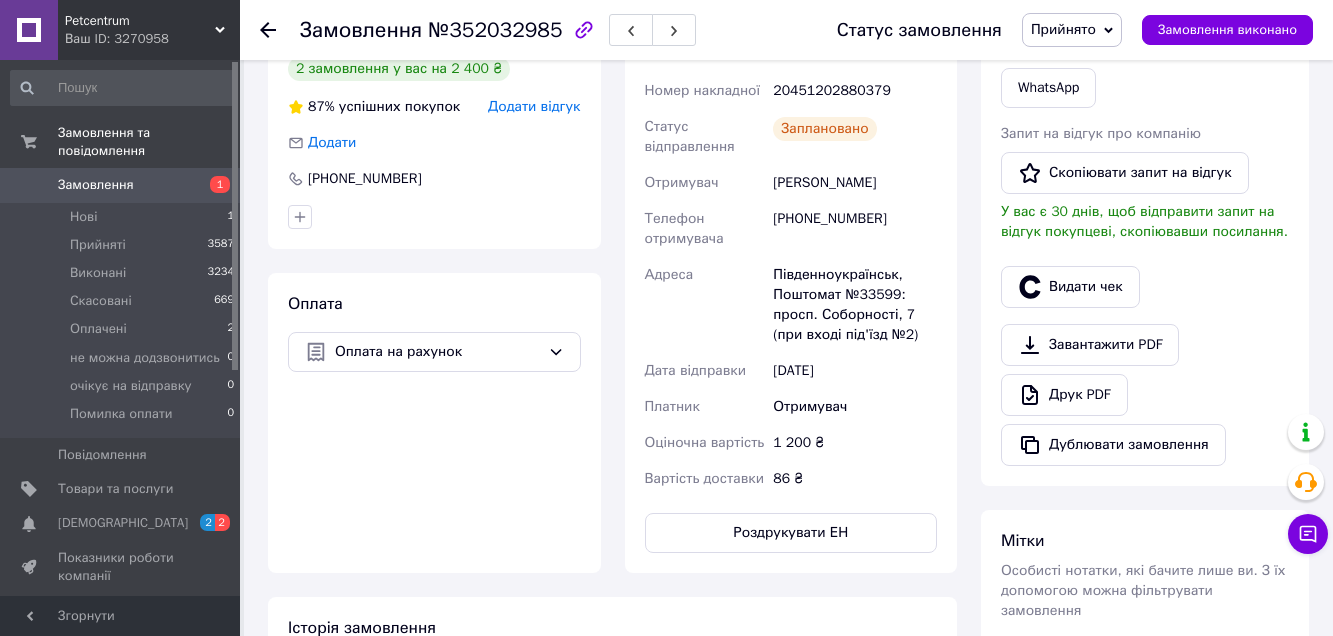 scroll, scrollTop: 500, scrollLeft: 0, axis: vertical 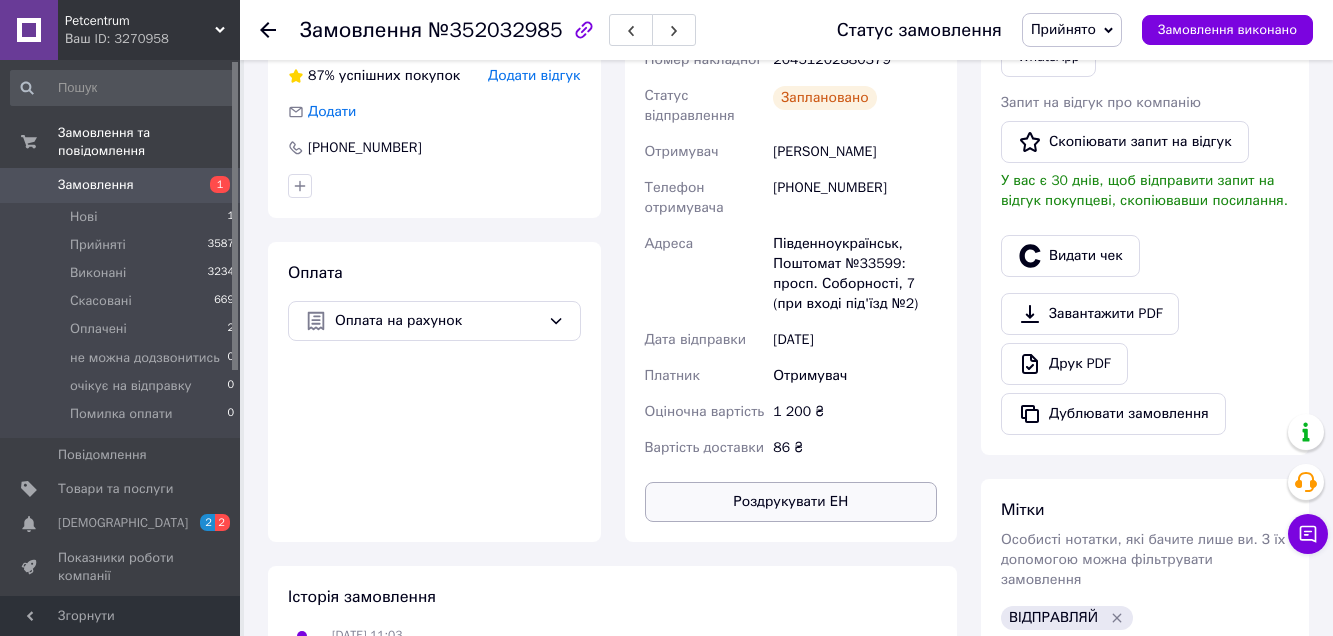 click on "Роздрукувати ЕН" at bounding box center (791, 502) 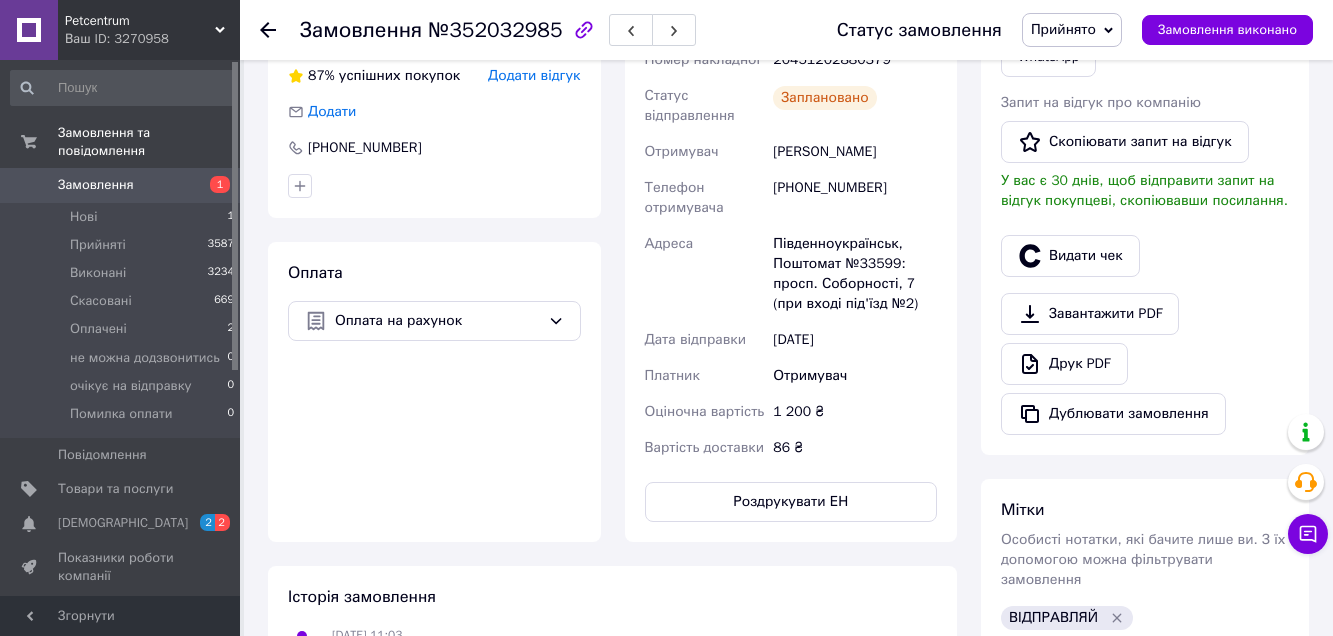 click 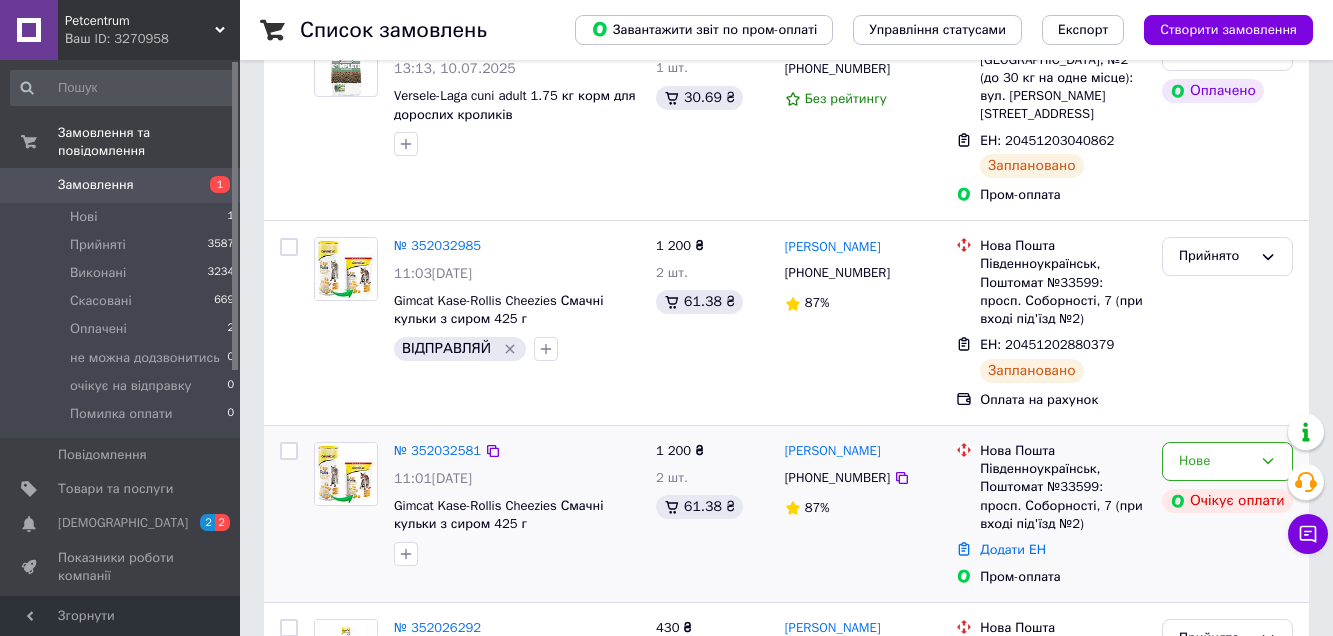 scroll, scrollTop: 300, scrollLeft: 0, axis: vertical 